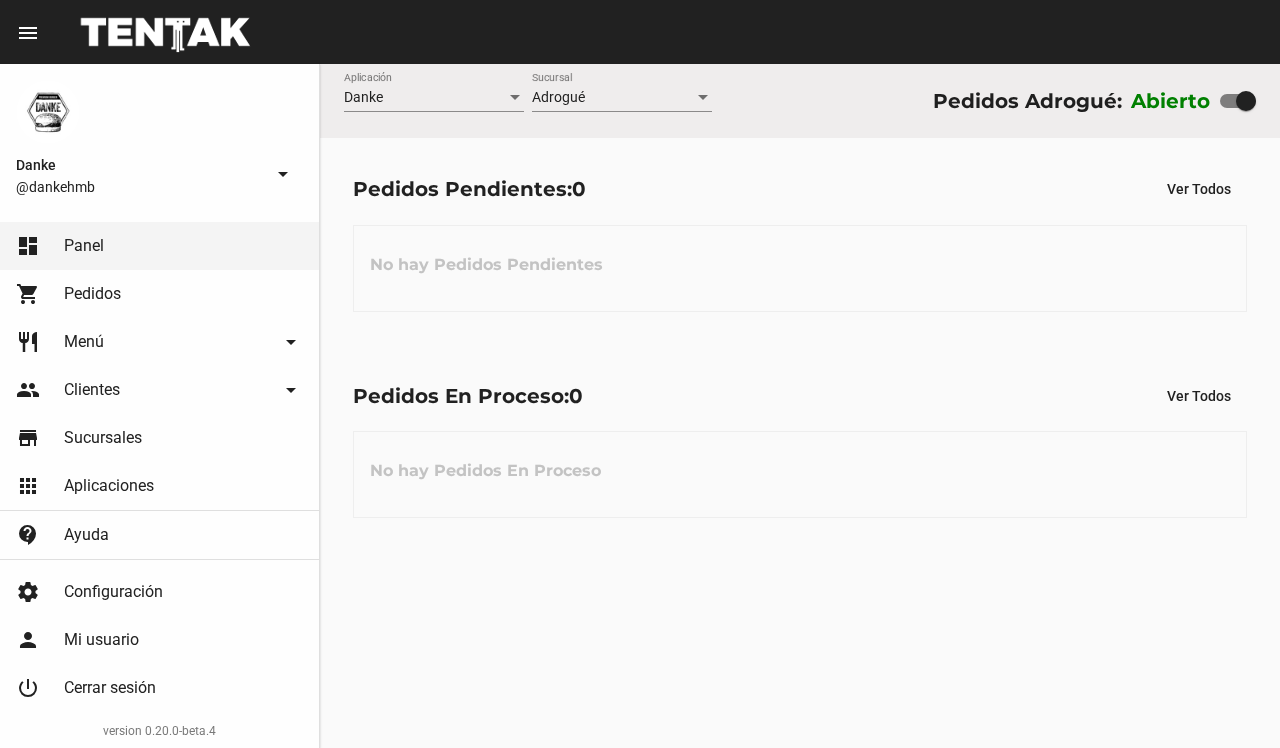 scroll, scrollTop: 0, scrollLeft: 0, axis: both 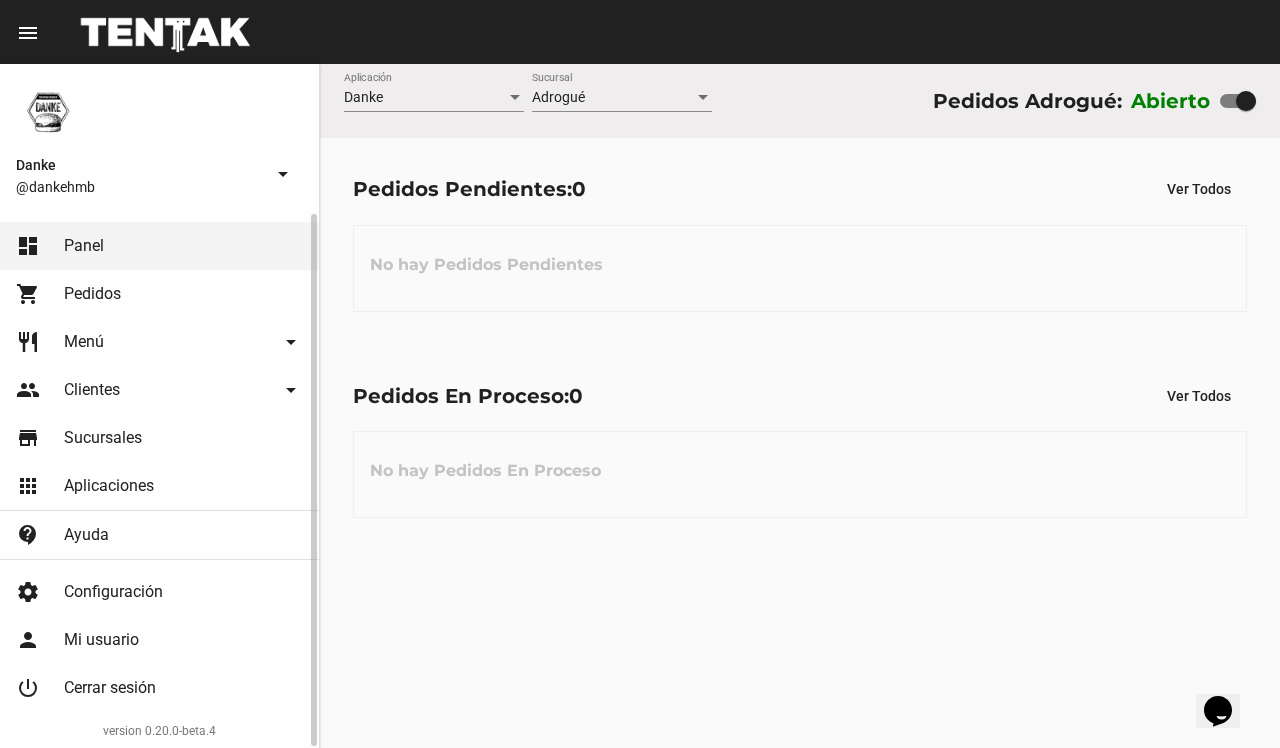 click on "shopping_cart Pedidos" 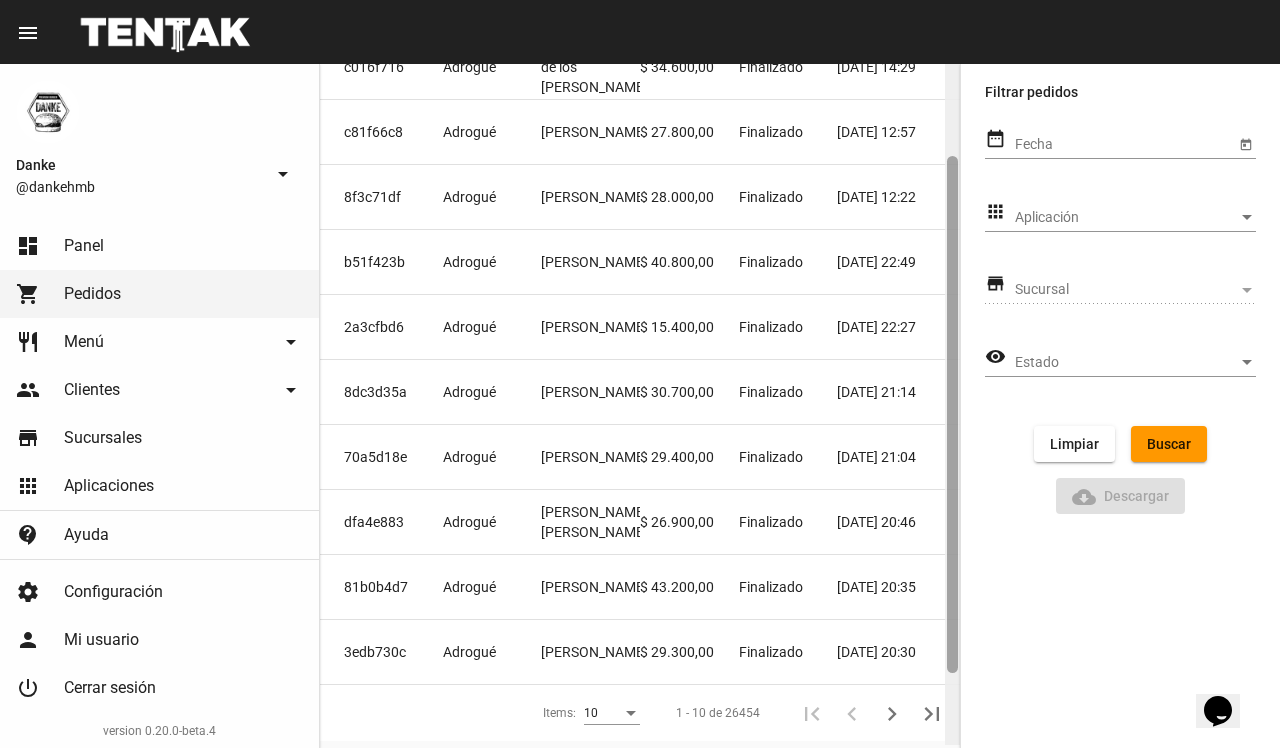 drag, startPoint x: 953, startPoint y: 560, endPoint x: 955, endPoint y: 661, distance: 101.0198 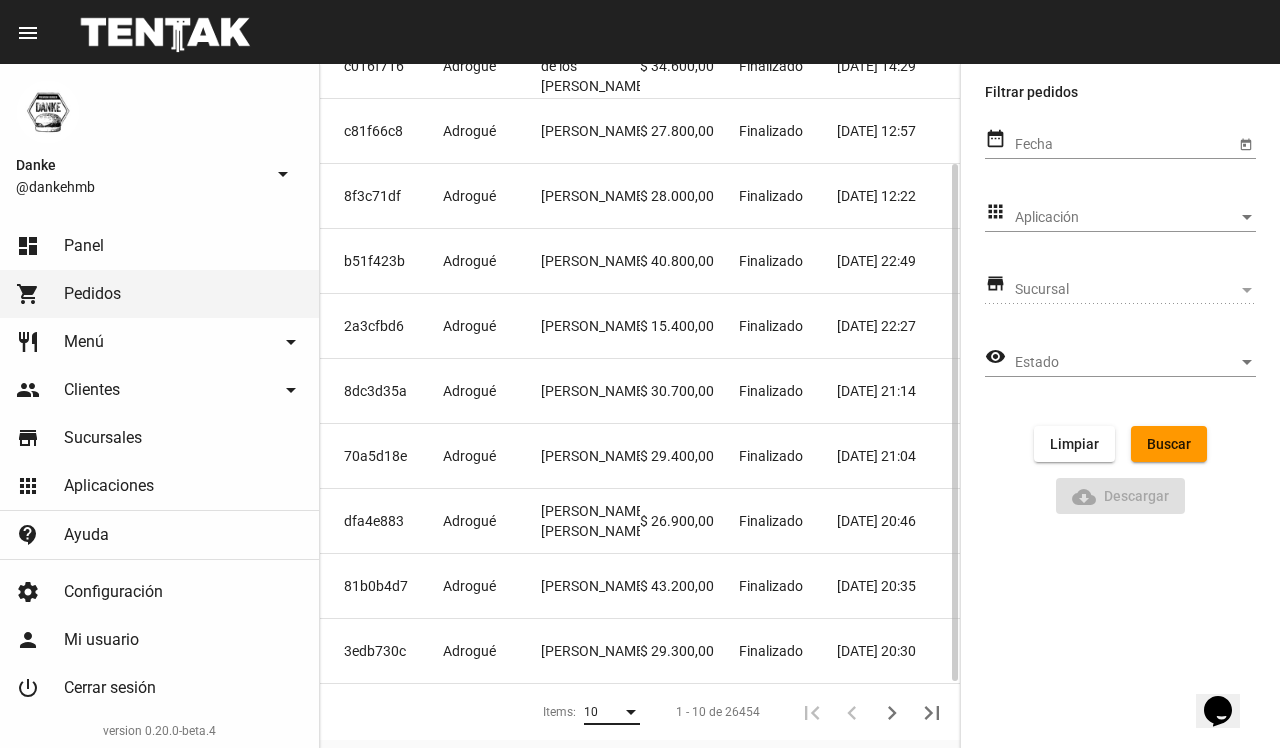 click at bounding box center (631, 713) 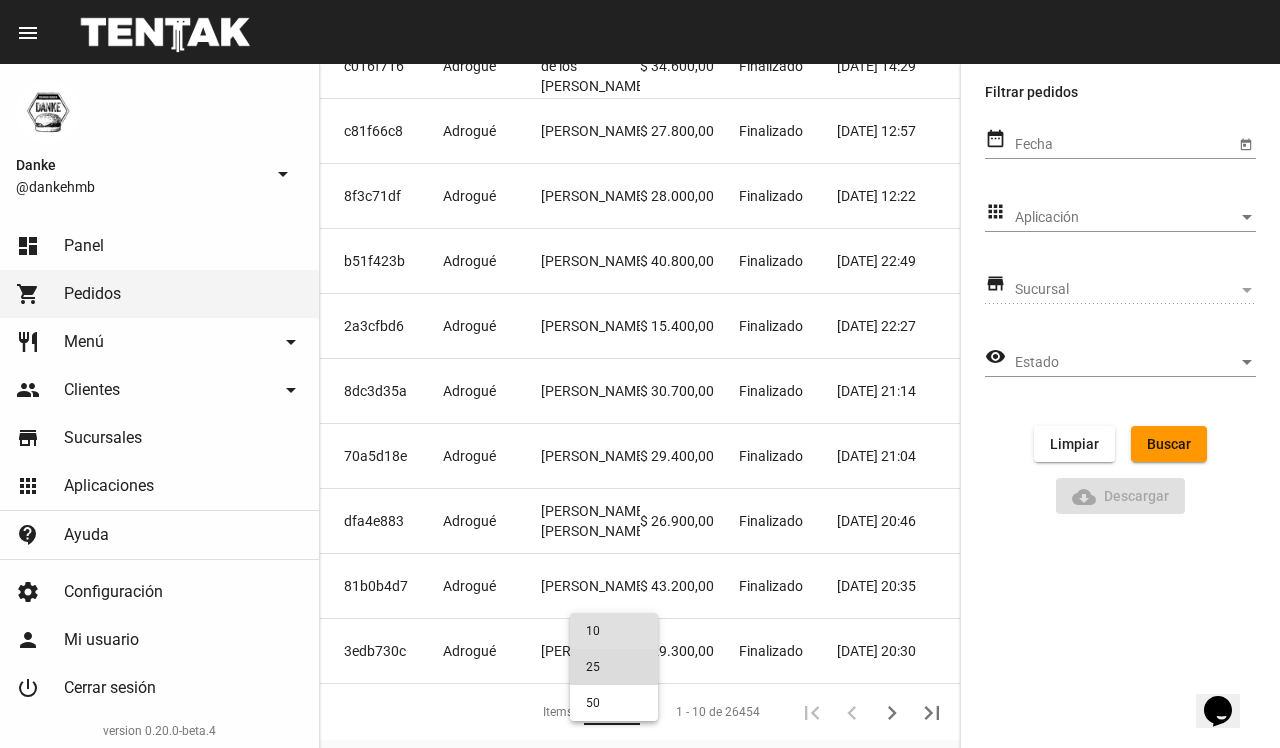 click on "25" at bounding box center (614, 667) 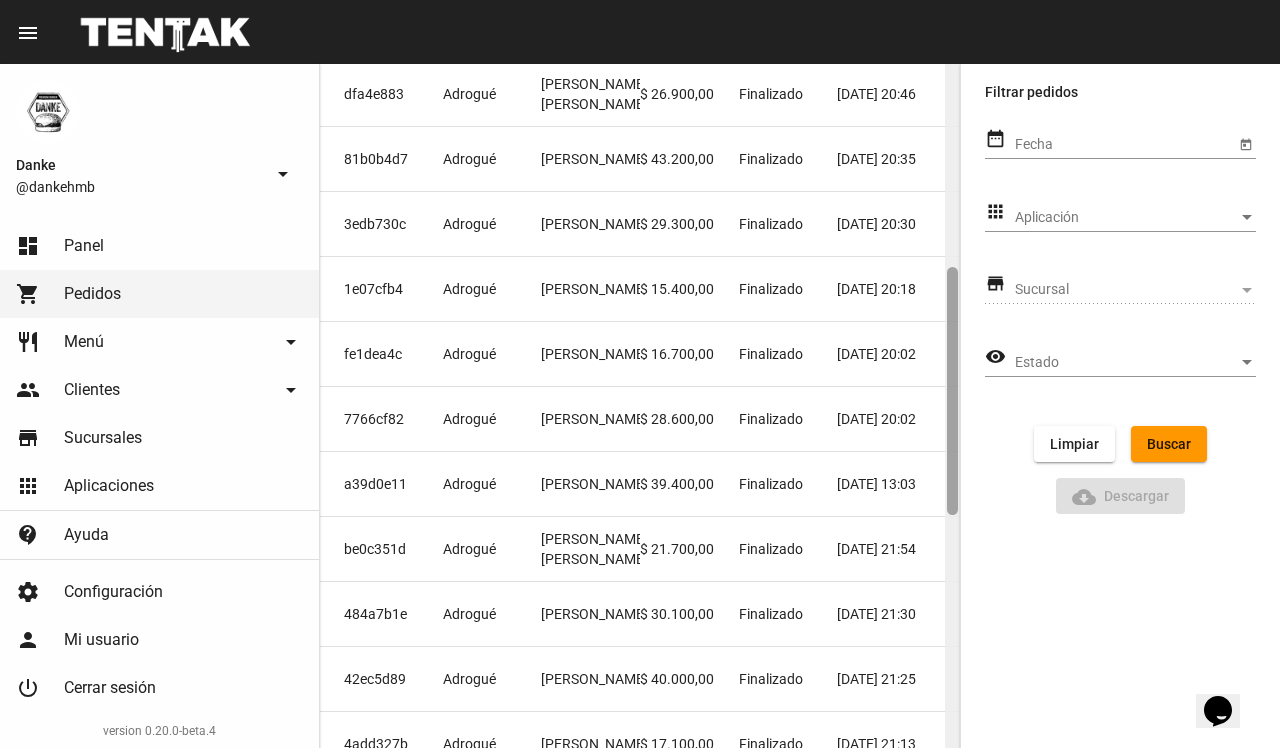 scroll, scrollTop: 573, scrollLeft: 0, axis: vertical 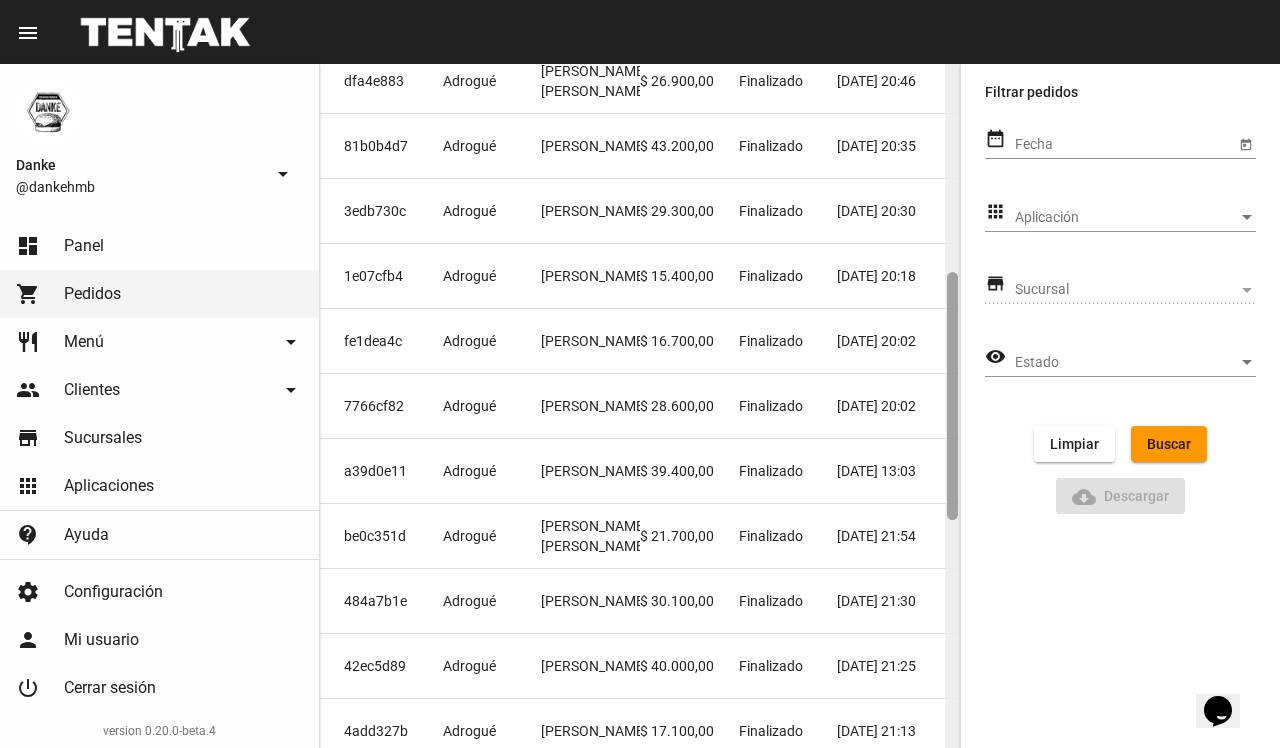 drag, startPoint x: 953, startPoint y: 338, endPoint x: 955, endPoint y: 498, distance: 160.0125 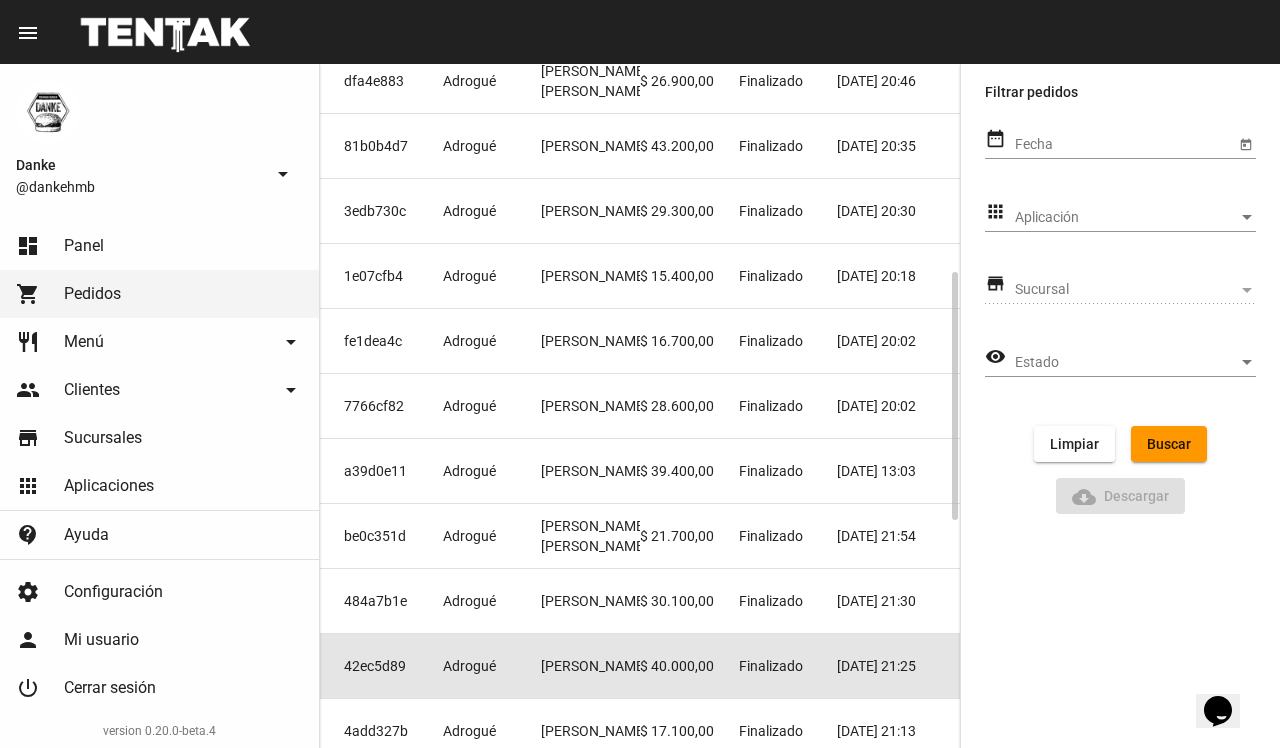 click on "Finalizado" 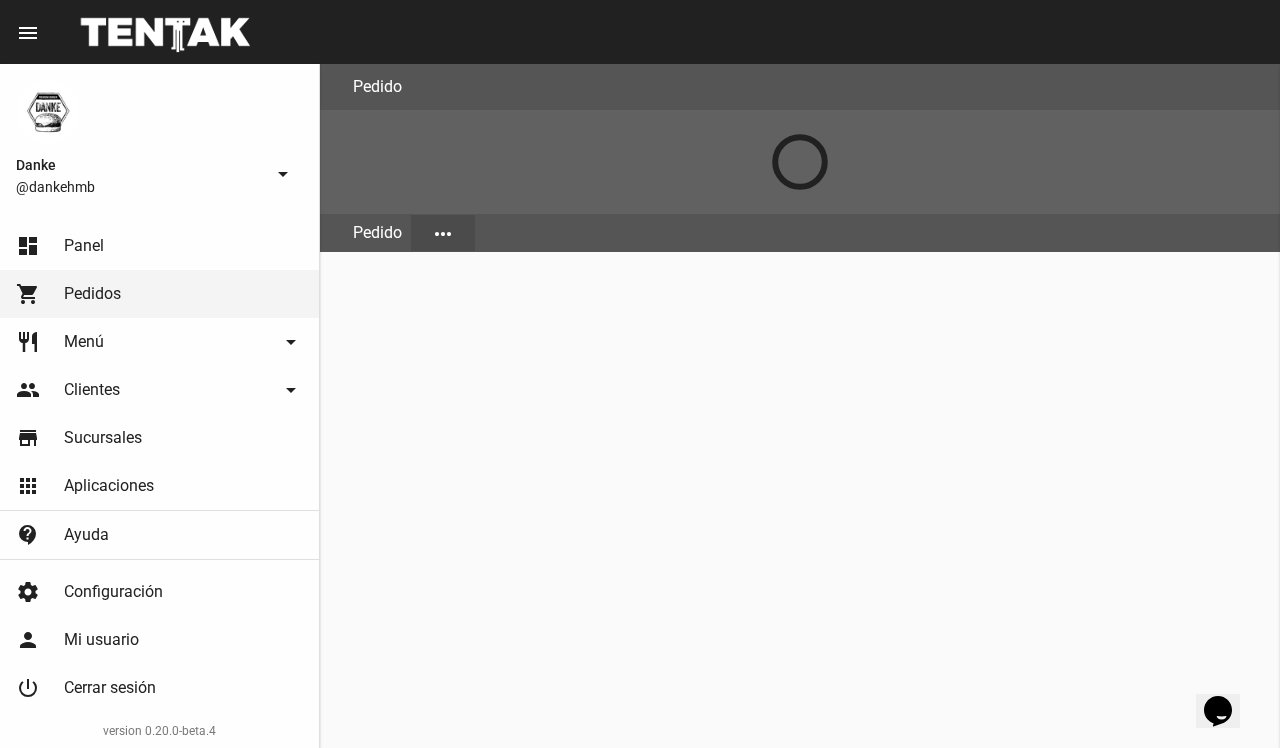 scroll, scrollTop: 0, scrollLeft: 0, axis: both 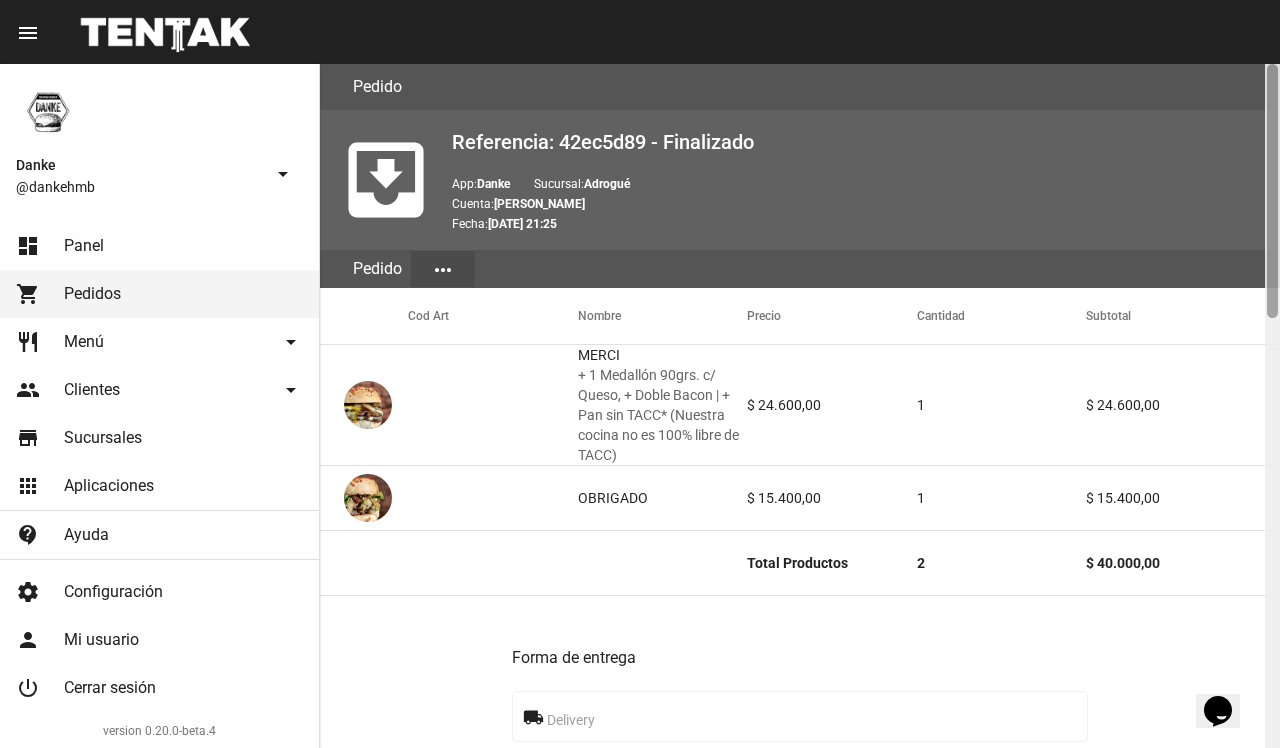 click 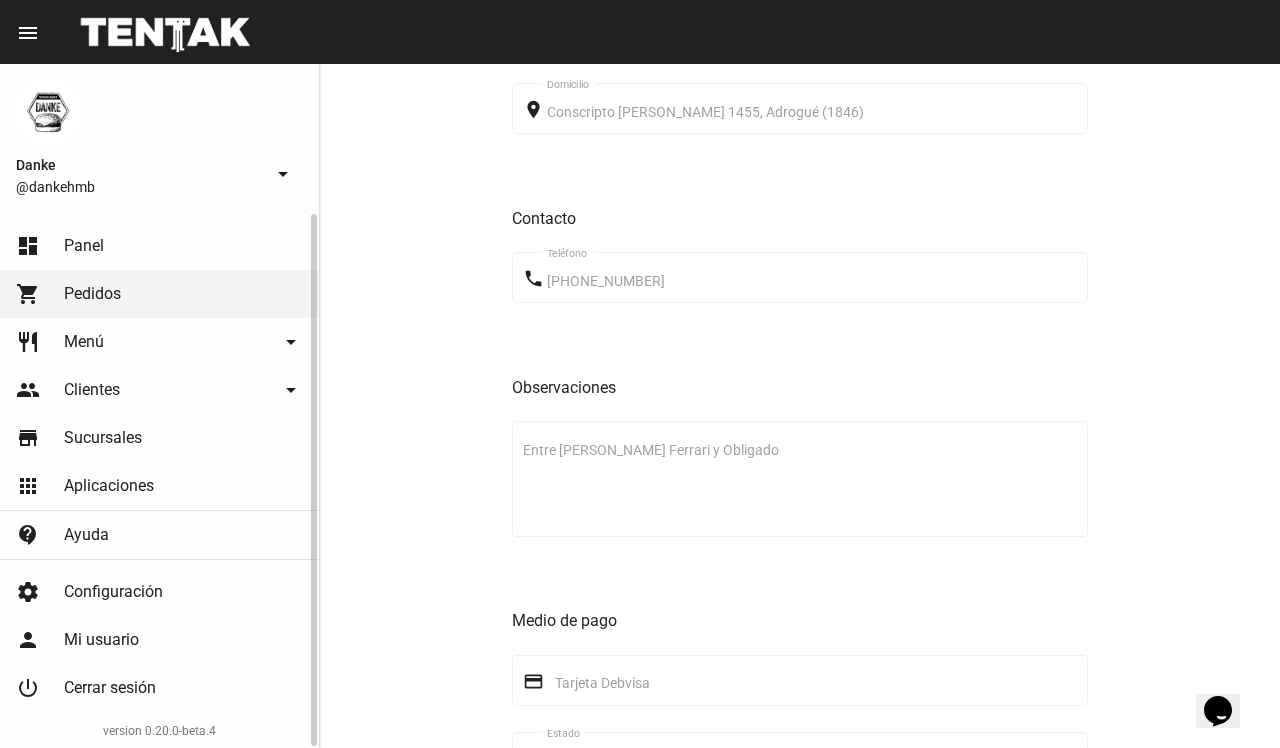 click on "dashboard Panel" 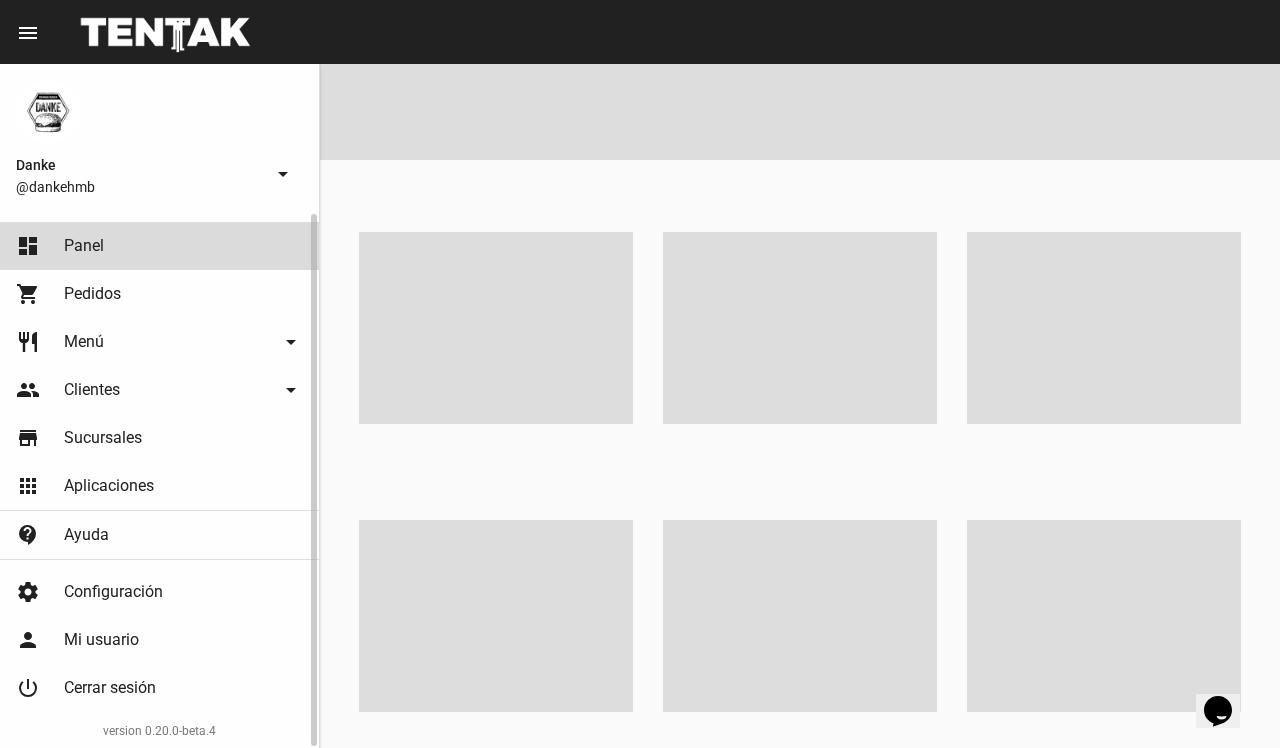 scroll, scrollTop: 0, scrollLeft: 0, axis: both 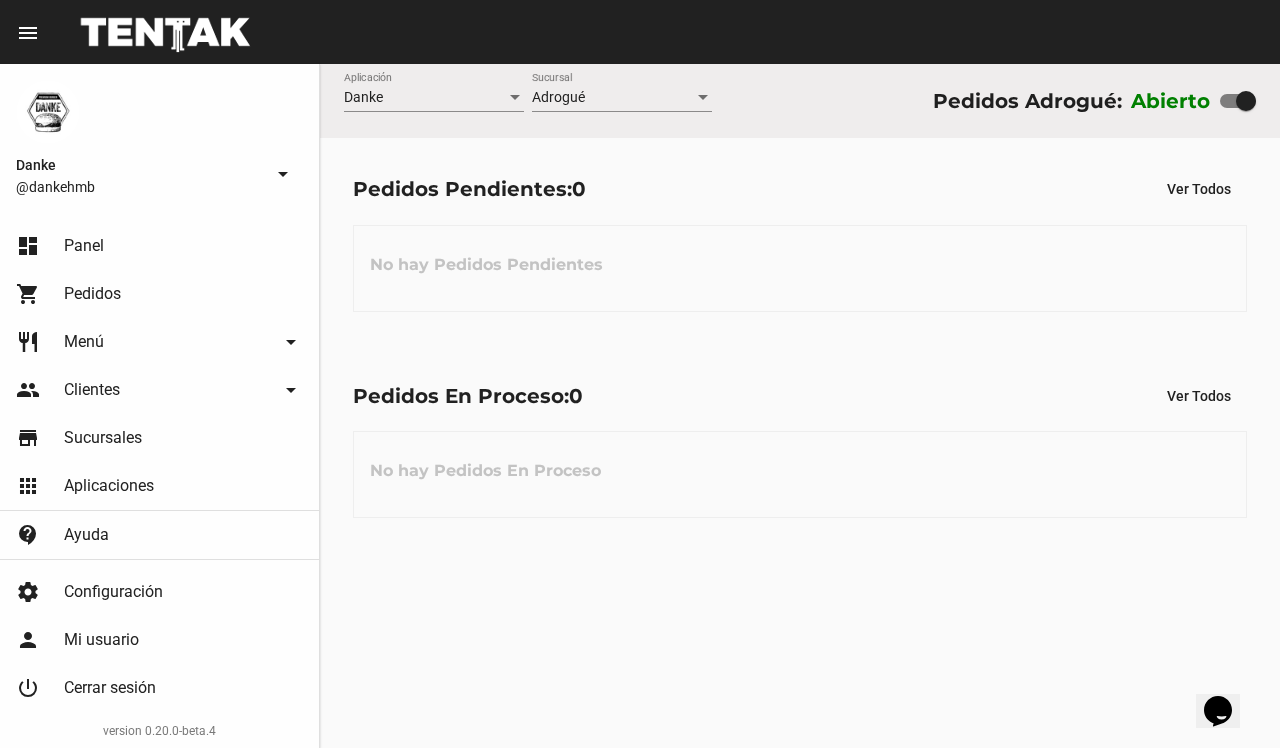 click on "Pedidos En Proceso:  0 Ver Todos" 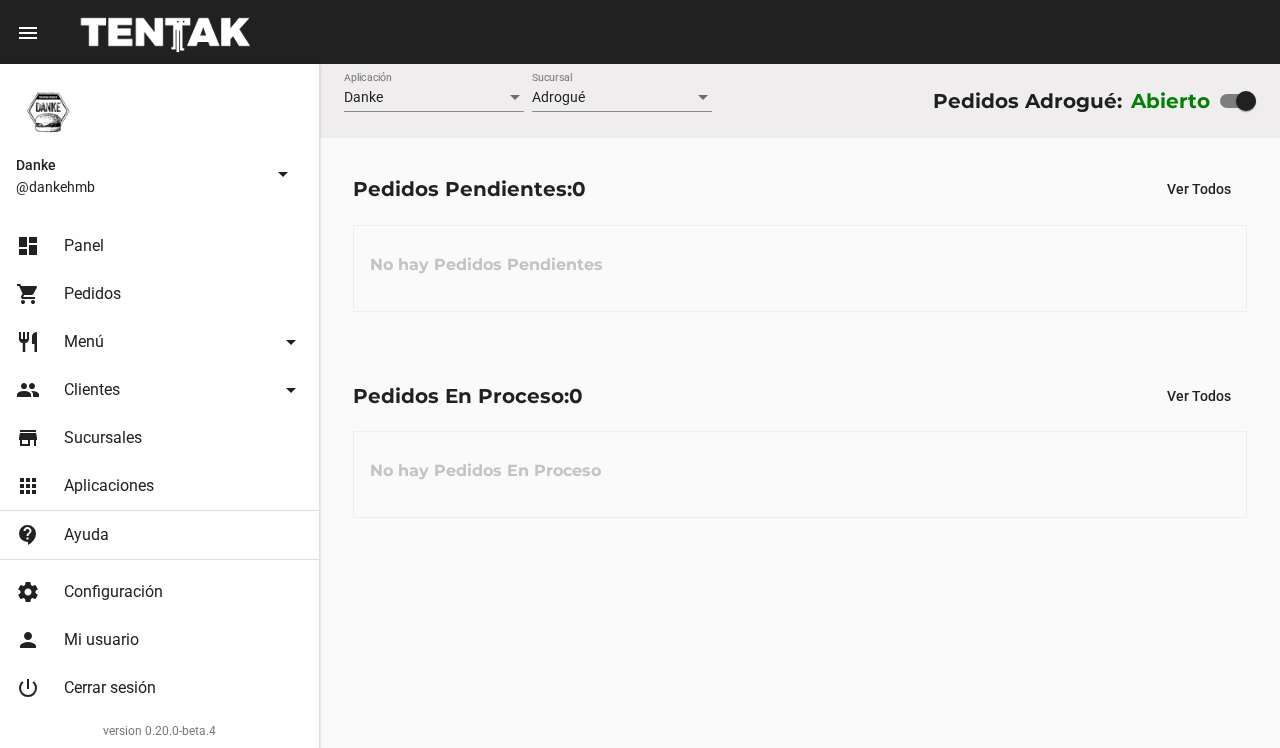 scroll, scrollTop: 0, scrollLeft: 0, axis: both 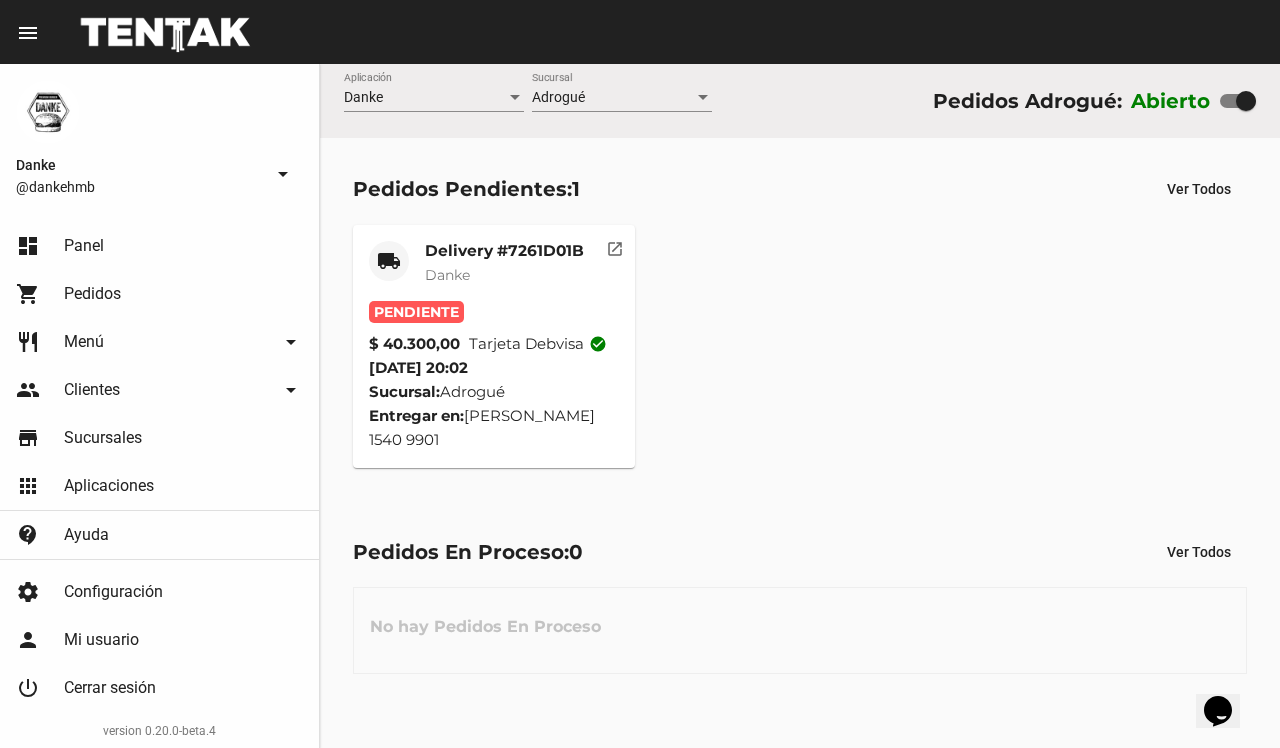 click on "Danke" 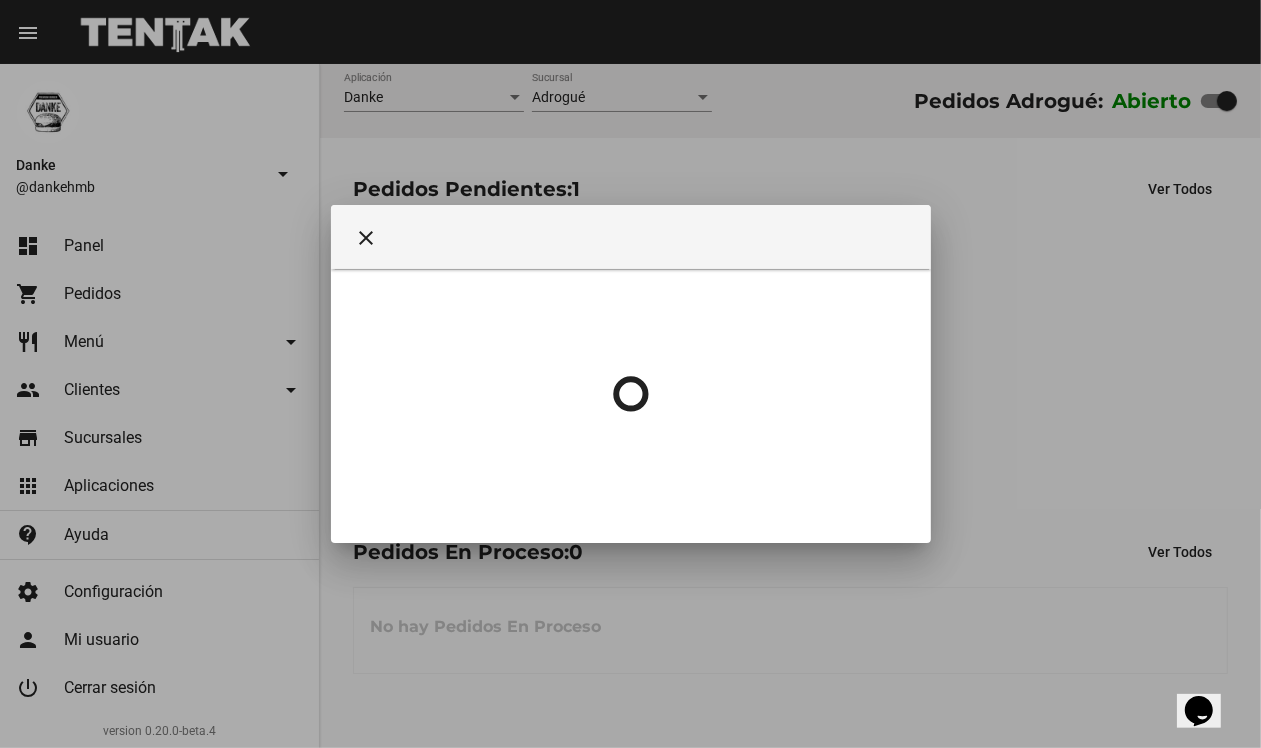 type 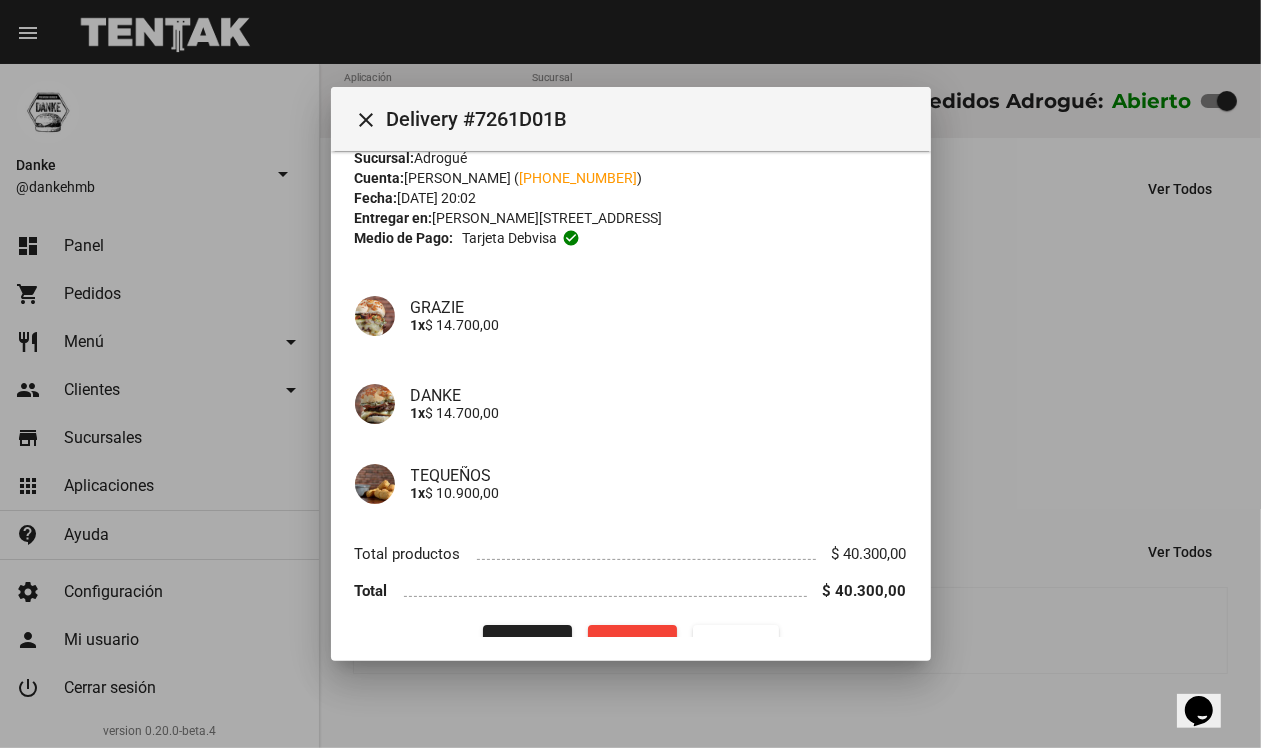 scroll, scrollTop: 87, scrollLeft: 0, axis: vertical 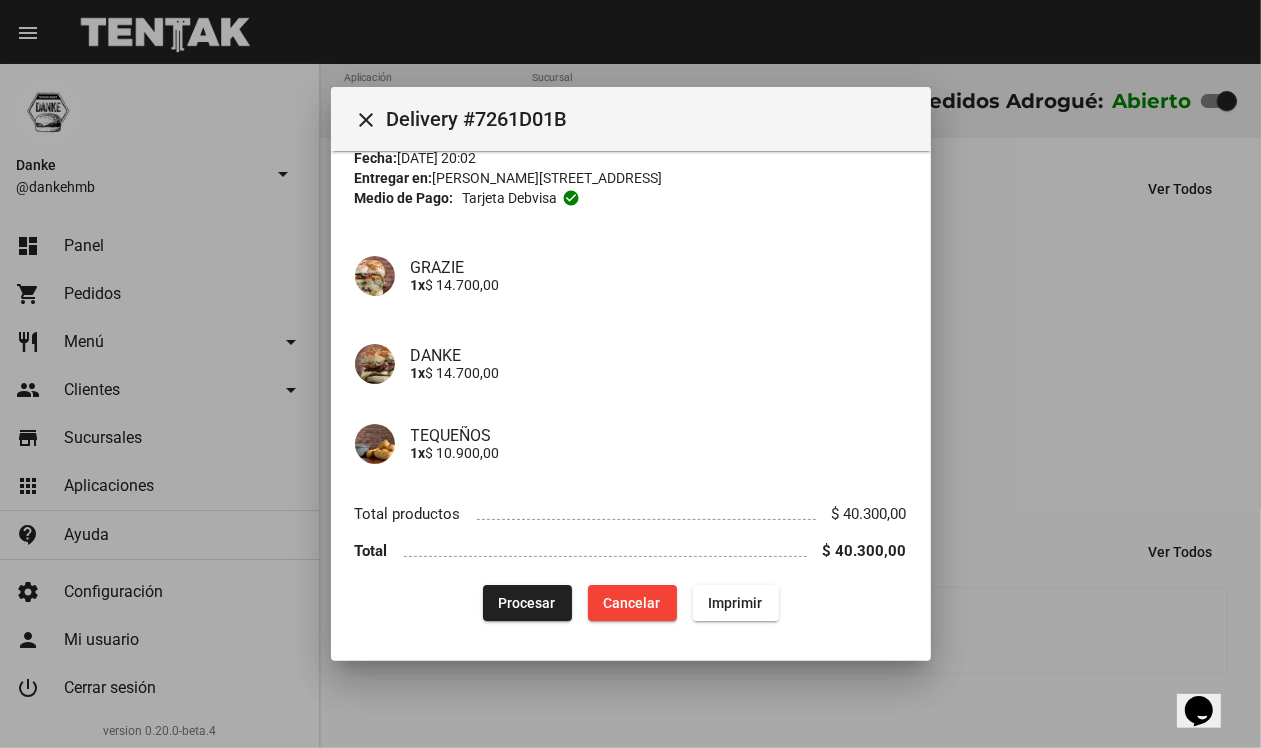 click on "Procesar" 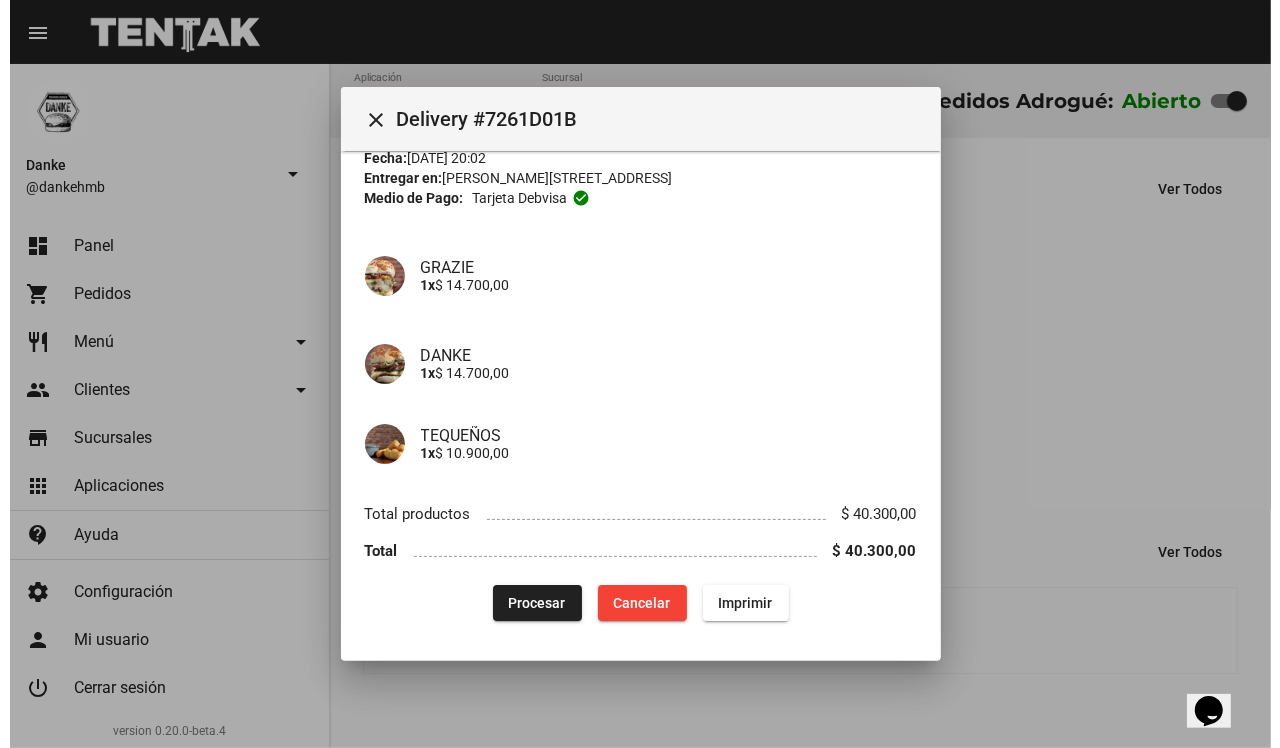 scroll, scrollTop: 0, scrollLeft: 0, axis: both 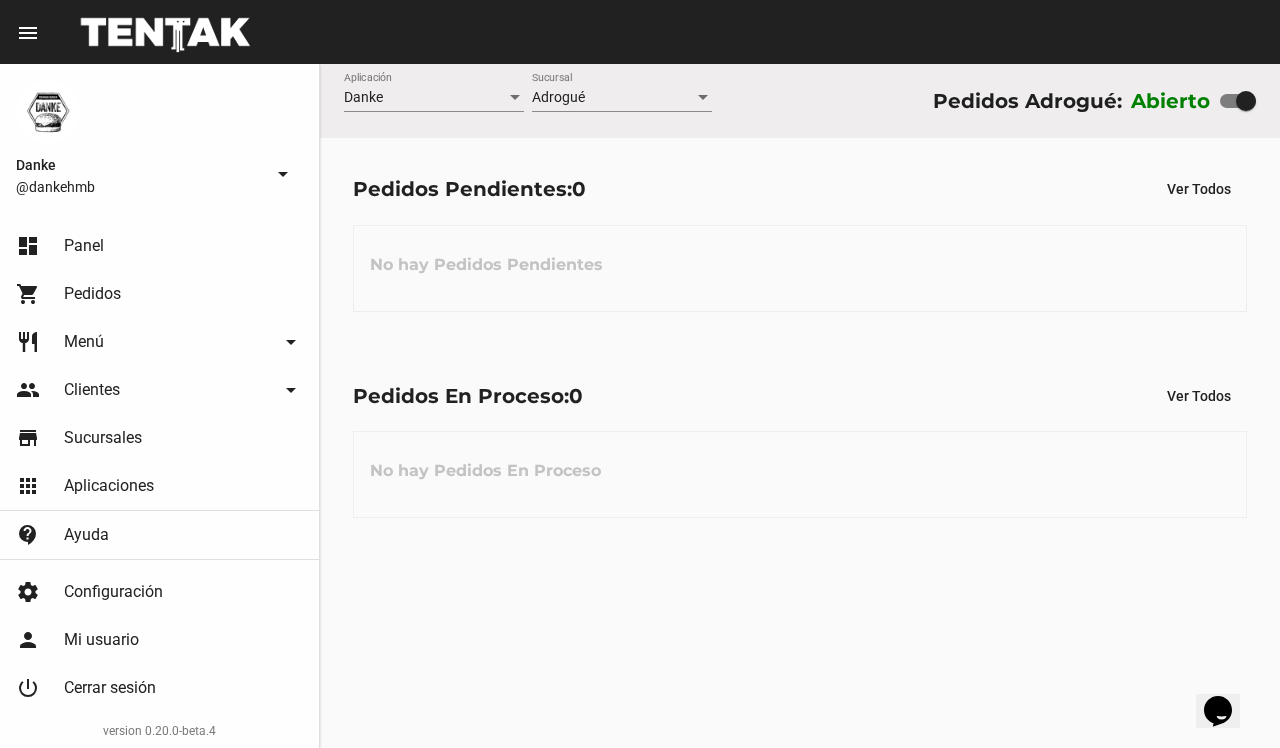 click on "Pedidos En Proceso:  0 Ver Todos" 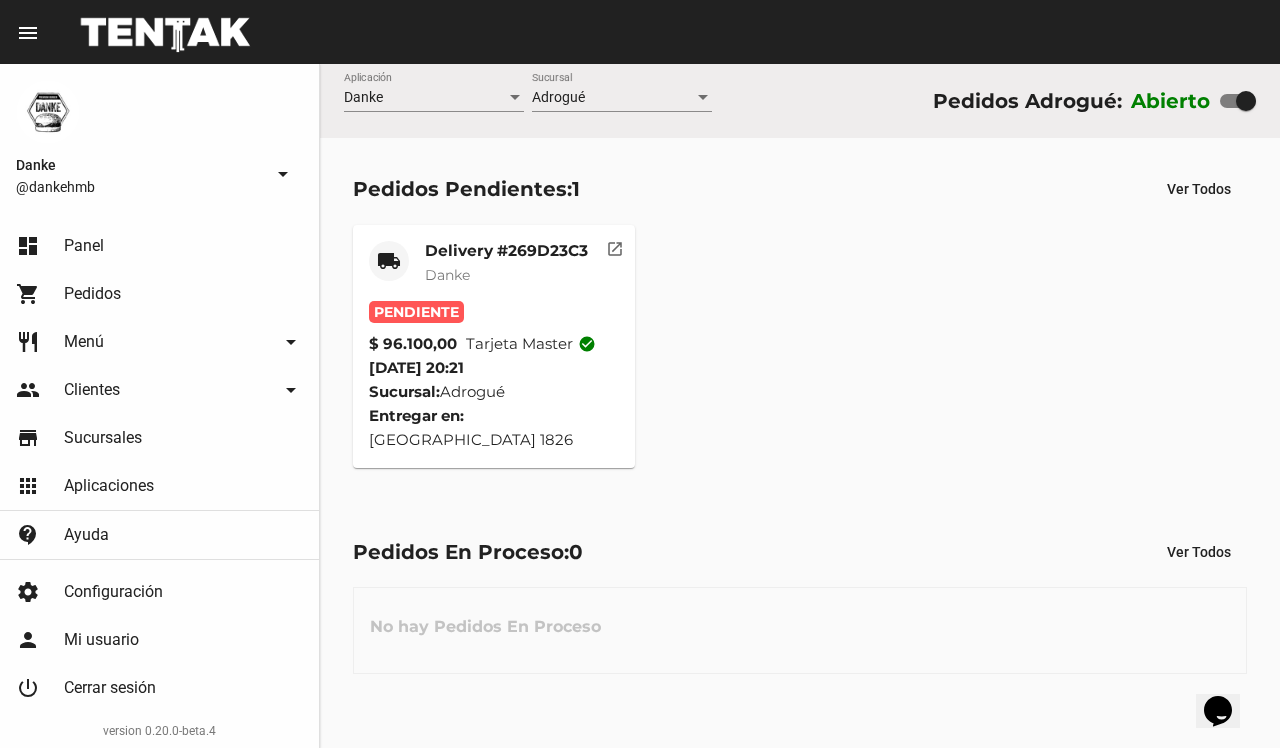 click on "Delivery #269D23C3 Danke" 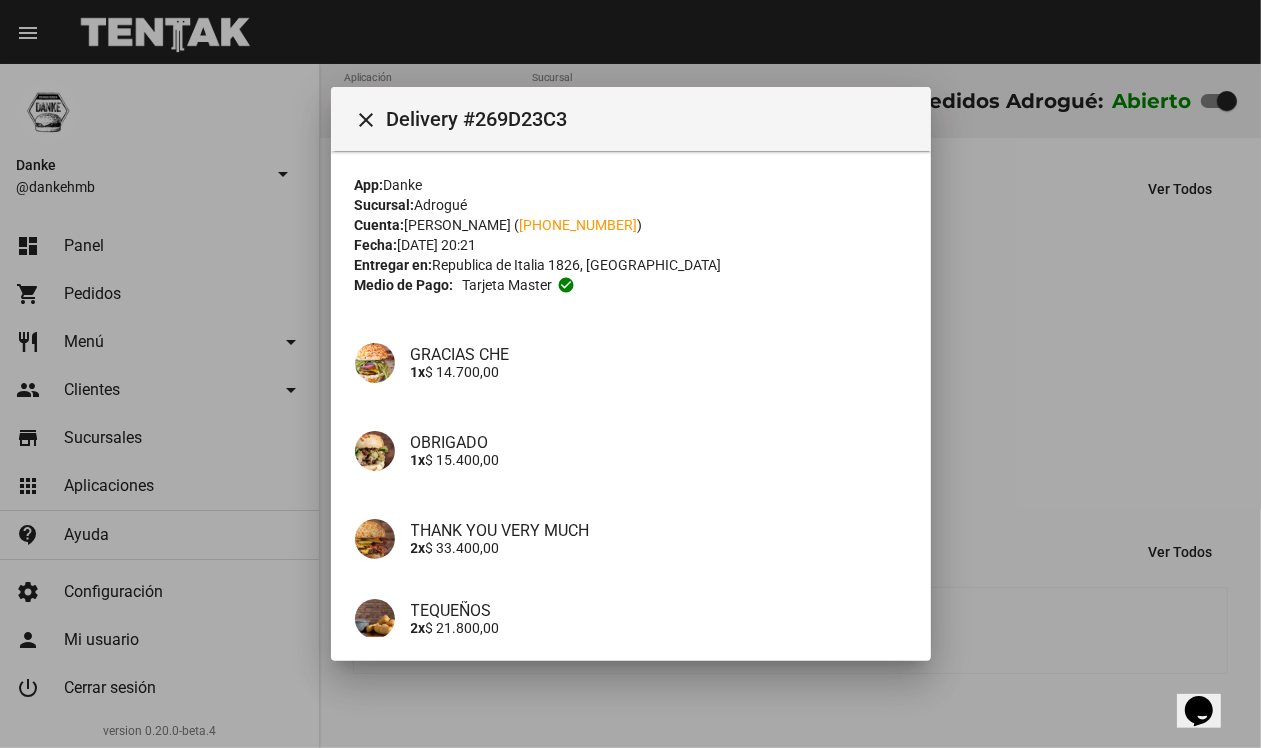 type 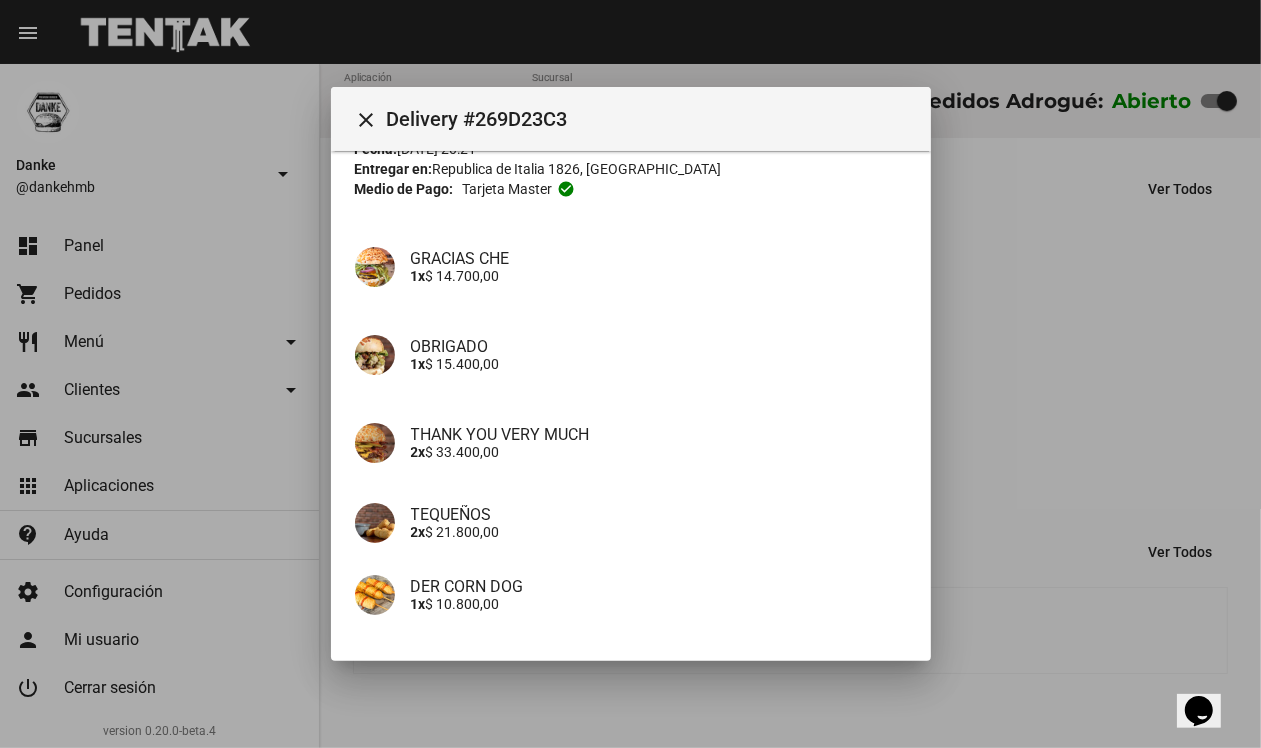 scroll, scrollTop: 116, scrollLeft: 0, axis: vertical 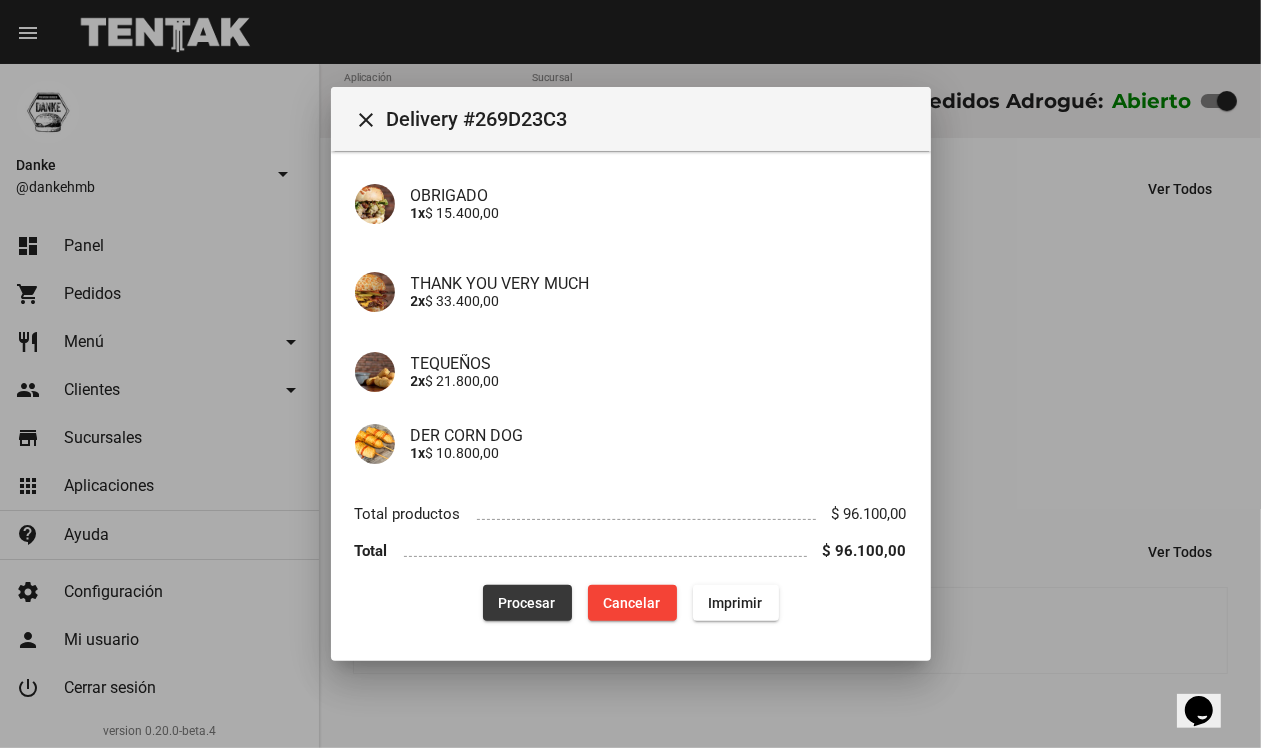 click on "Procesar" 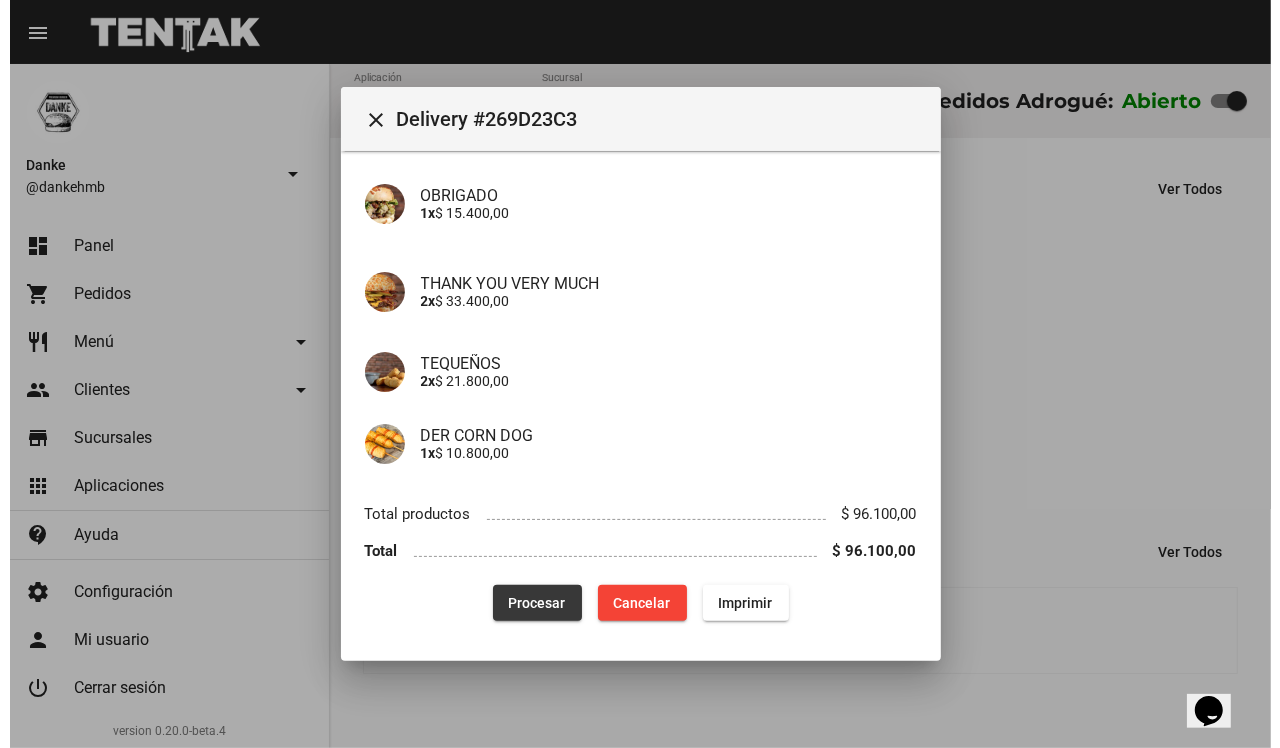 scroll, scrollTop: 0, scrollLeft: 0, axis: both 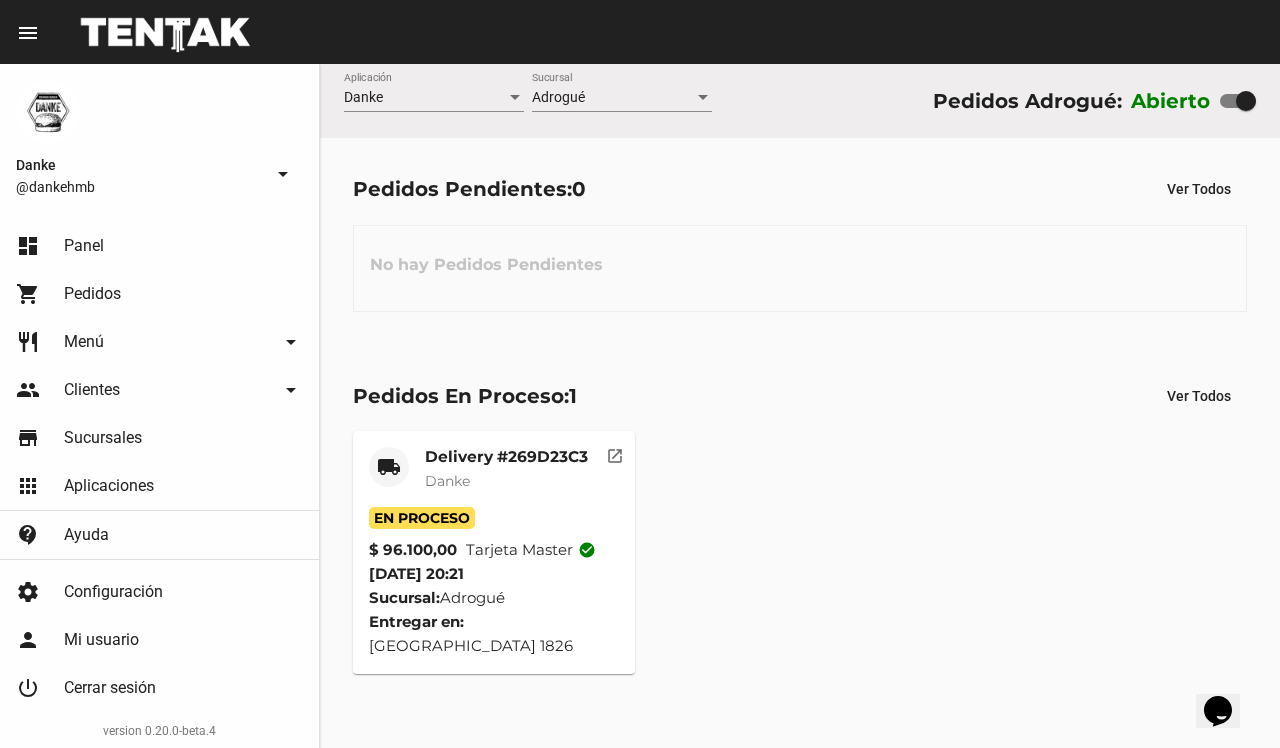 type 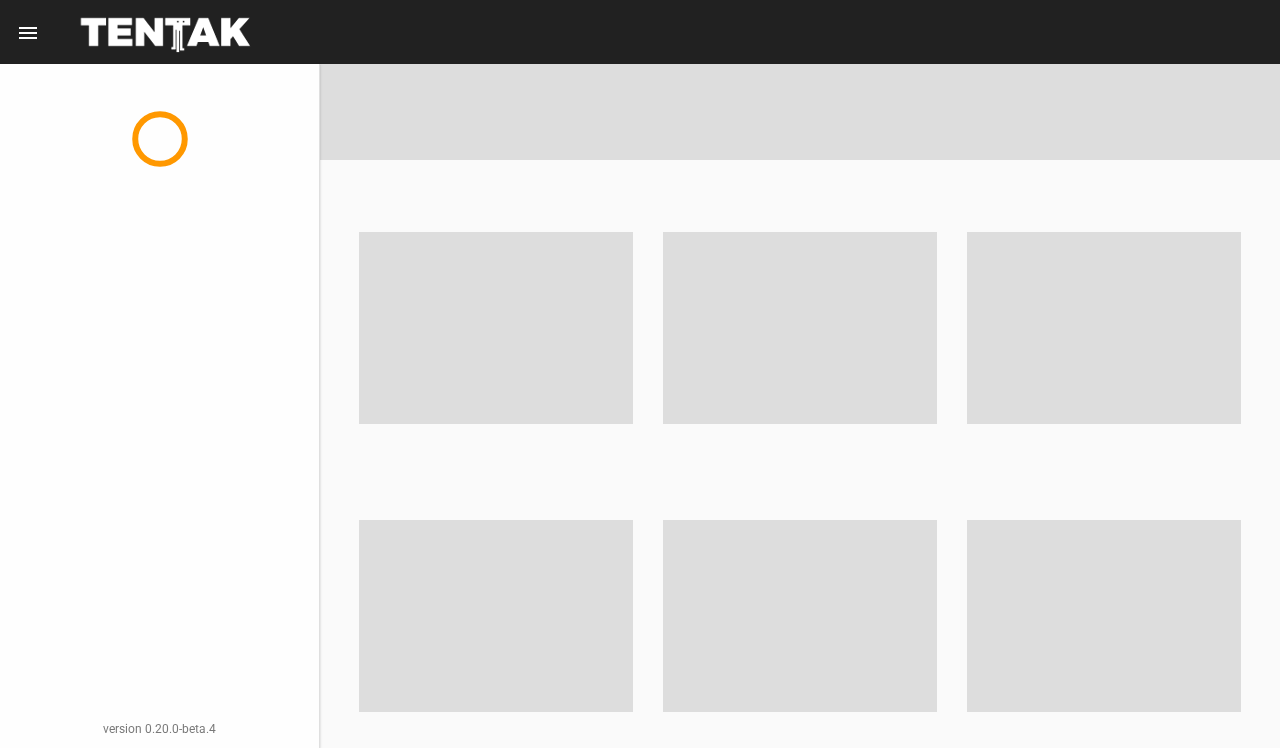 scroll, scrollTop: 0, scrollLeft: 0, axis: both 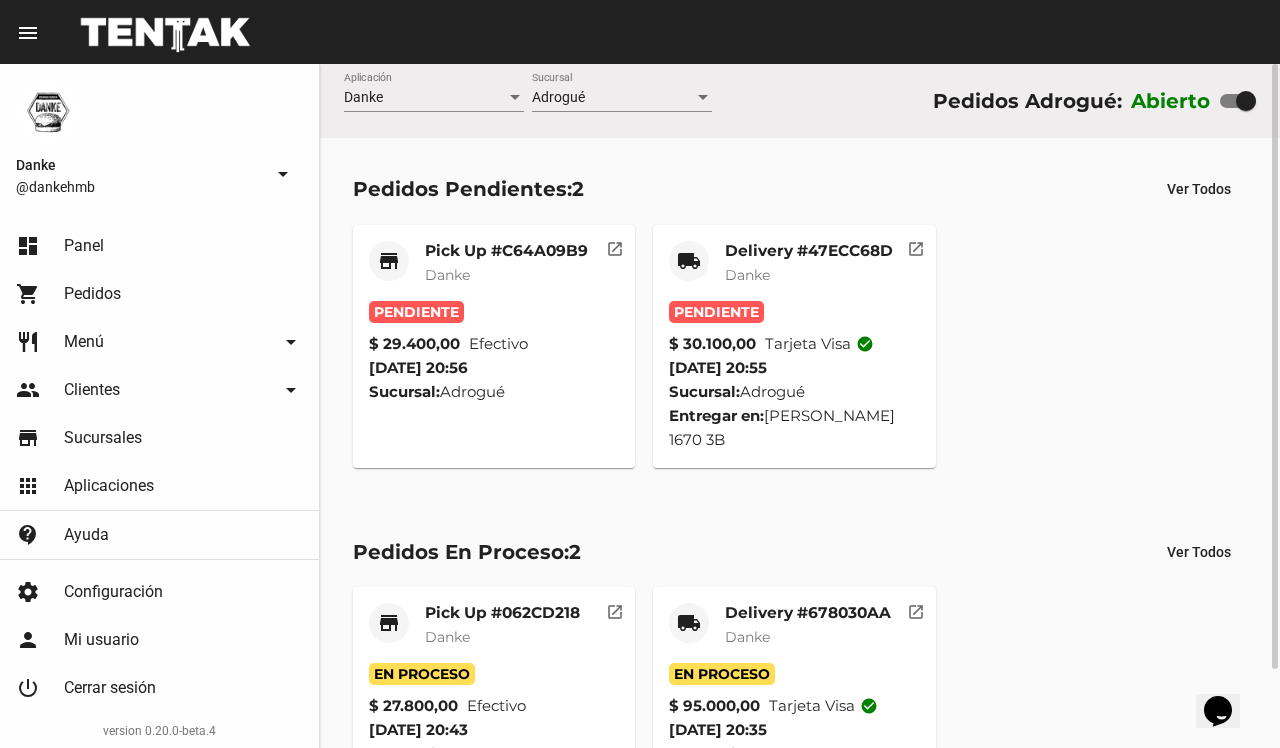 click on "store Pick Up #C64A09B9 Danke Pendiente $ 29.400,00 Efectivo  [DATE] 20:56 Sucursal:  Adrogué  open_in_new local_shipping Delivery #47ECC68D Danke Pendiente $ 30.100,00 Tarjeta visa check_circle [DATE] 20:55 Sucursal:  Adrogué  Entregar en:  [PERSON_NAME] 1670 3B   open_in_new" 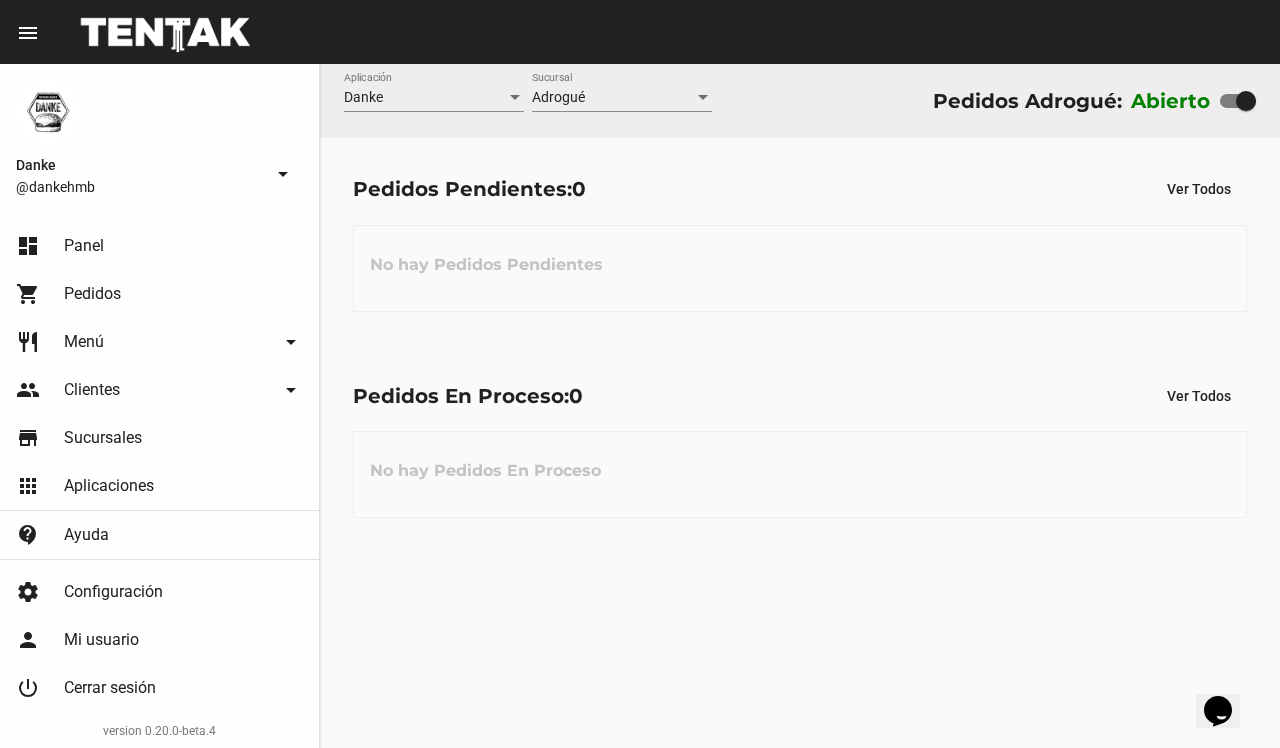 click on "Pedidos Pendientes:  0 Ver Todos" 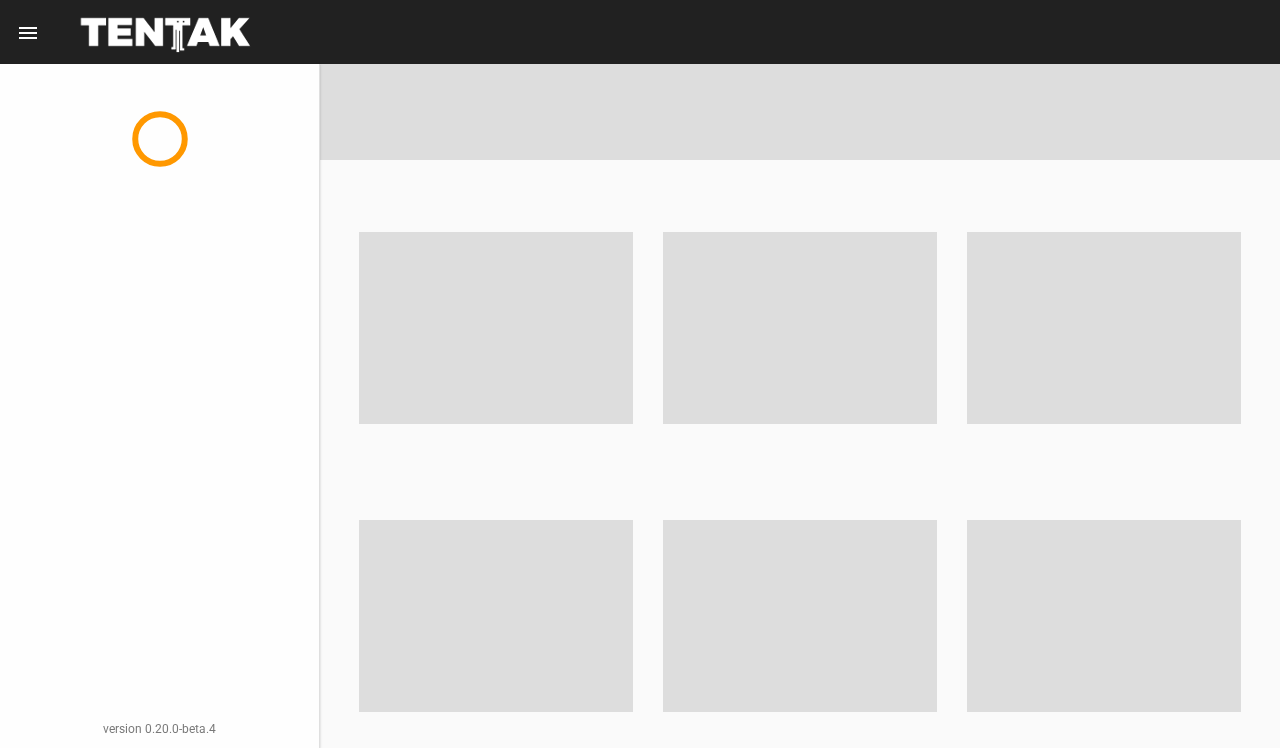 scroll, scrollTop: 0, scrollLeft: 0, axis: both 